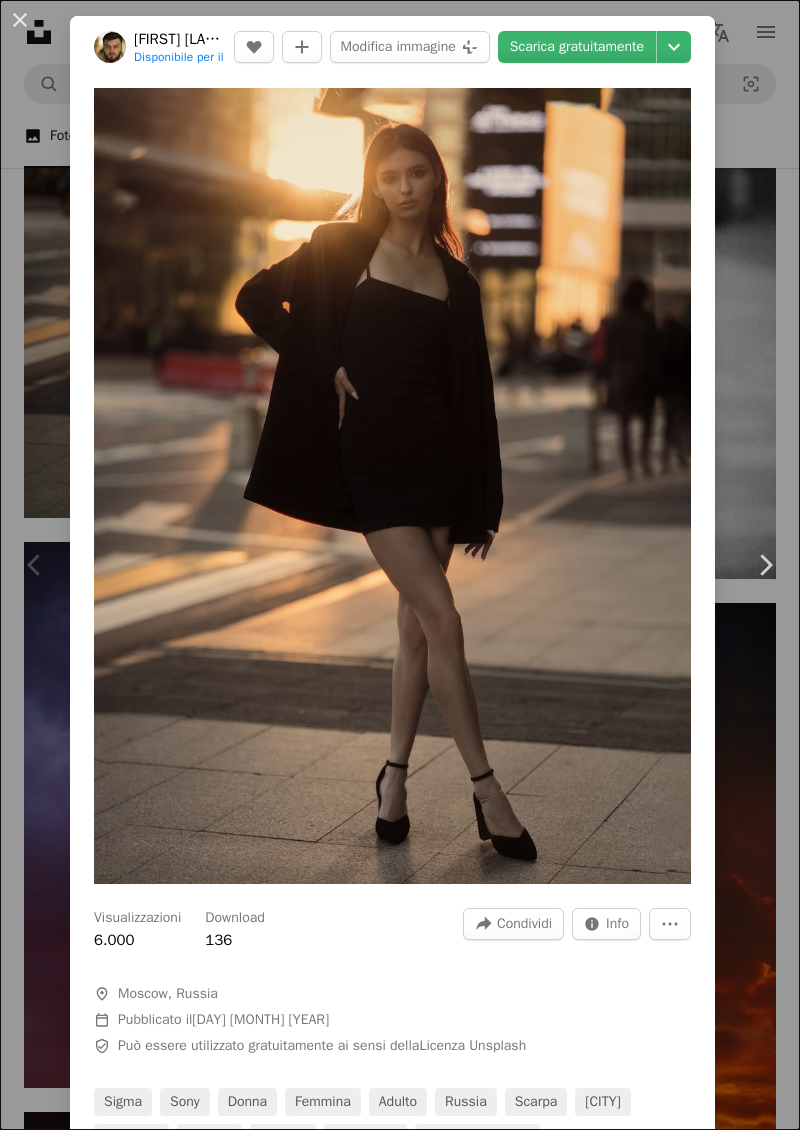 scroll, scrollTop: 643, scrollLeft: 0, axis: vertical 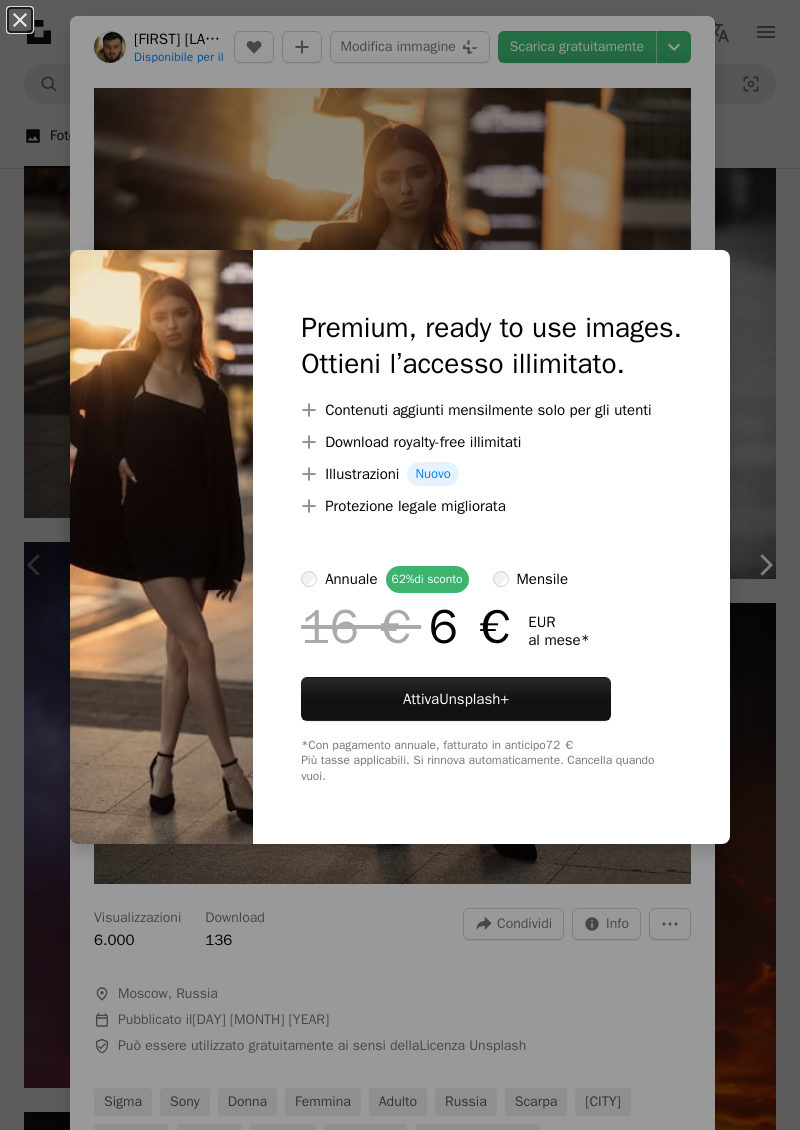click on "An X shape Premium, ready to use images. Ottieni l’accesso illimitato. A plus sign Contenuti aggiunti mensilmente solo per gli utenti A plus sign Download royalty-free illimitati A plus sign Illustrazioni  Nuovo A plus sign Protezione legale migliorata annuale 62%  di sconto mensile 16 €   6 € EUR al mese * Attiva  Unsplash+ *Con pagamento annuale, fatturato in anticipo  72 € Più tasse applicabili. Si rinnova automaticamente. Cancella quando vuoi." at bounding box center (400, 565) 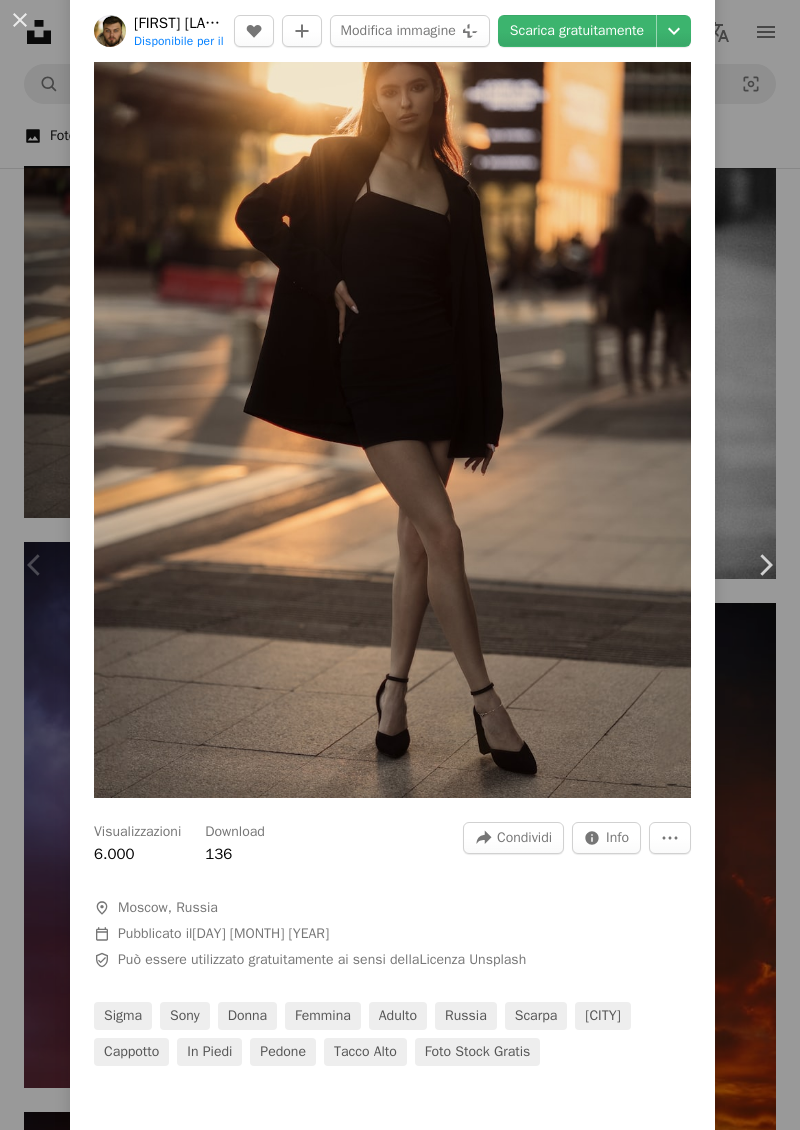 scroll, scrollTop: 0, scrollLeft: 0, axis: both 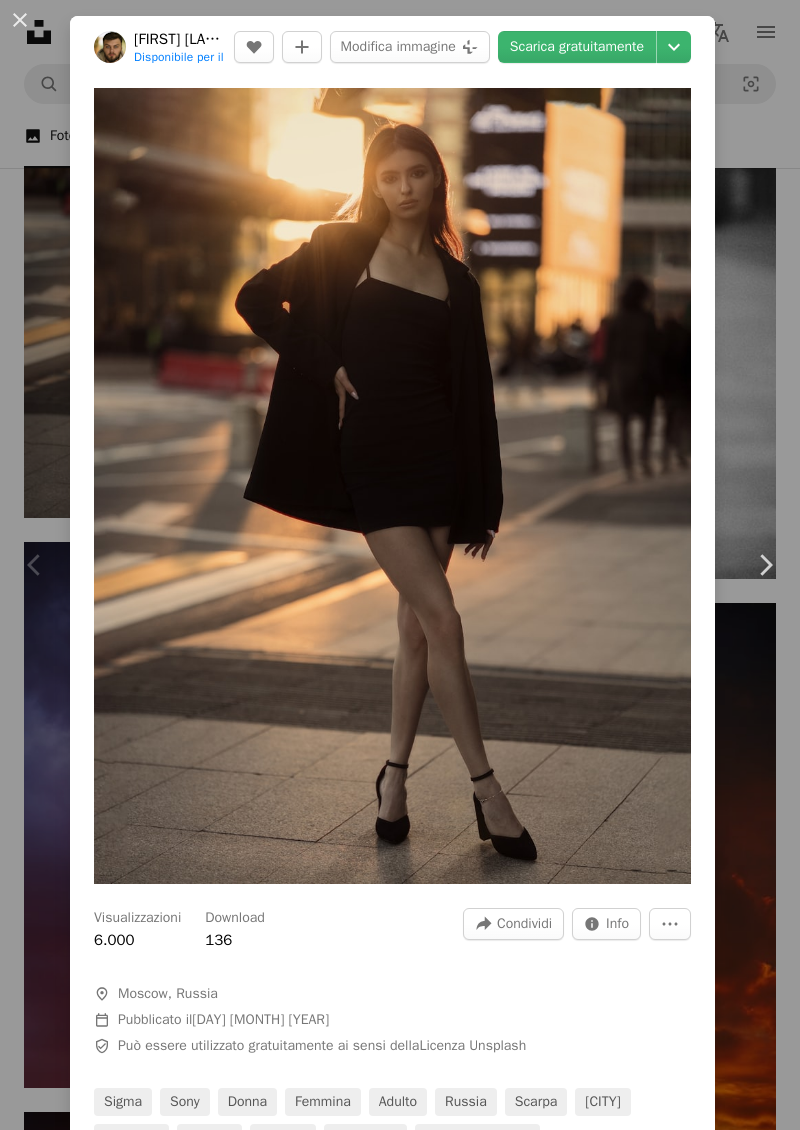 click on "Chevron down" 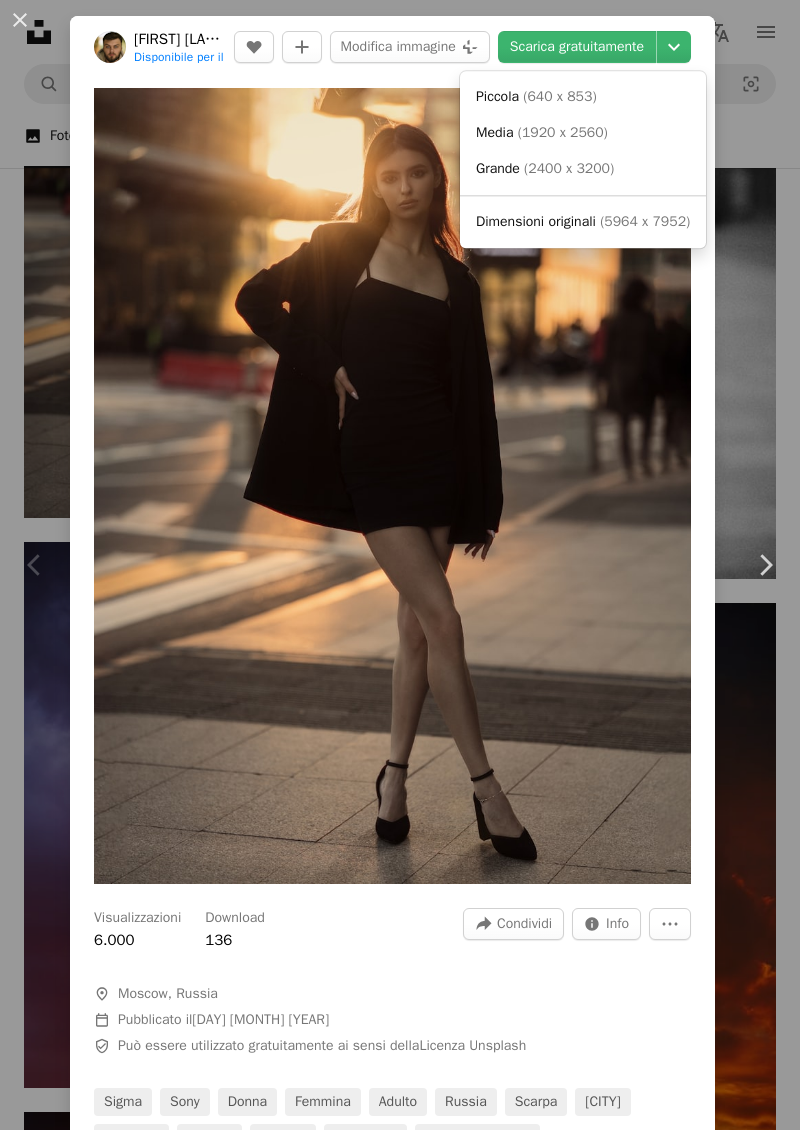 click on "Media ( 1920 x 2560 )" at bounding box center (542, 133) 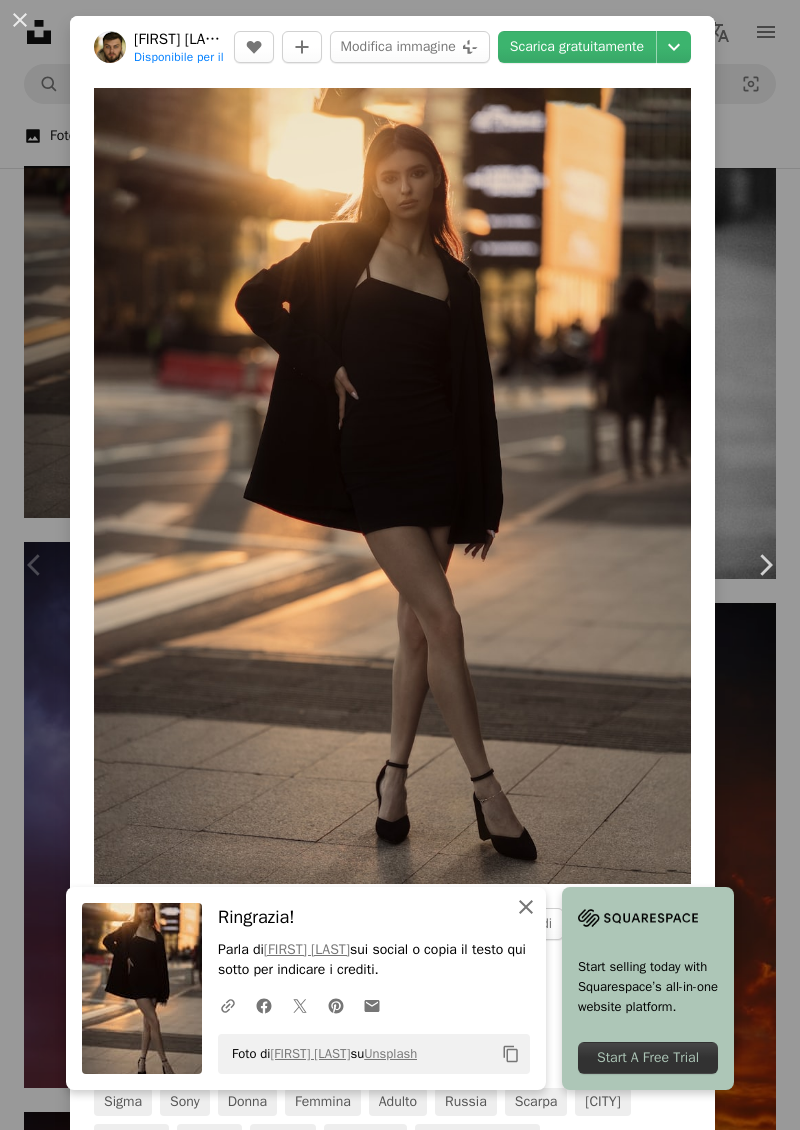 click on "An X shape" 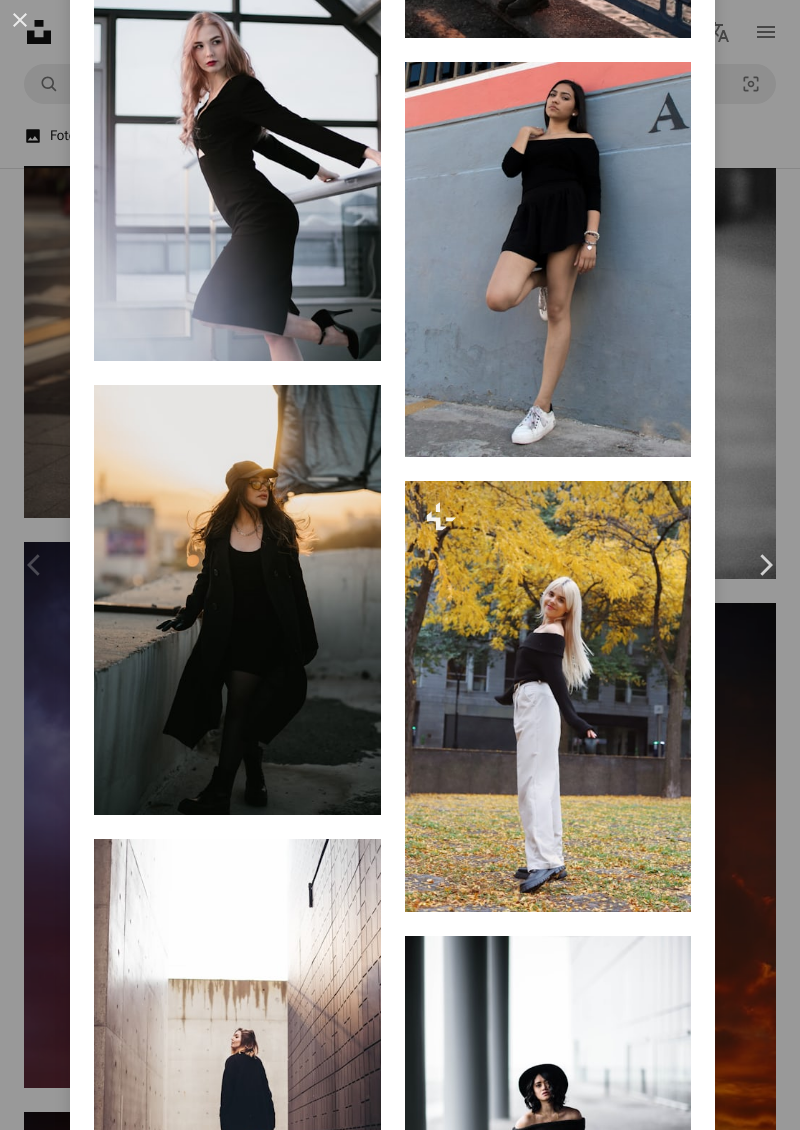 scroll, scrollTop: 3351, scrollLeft: 0, axis: vertical 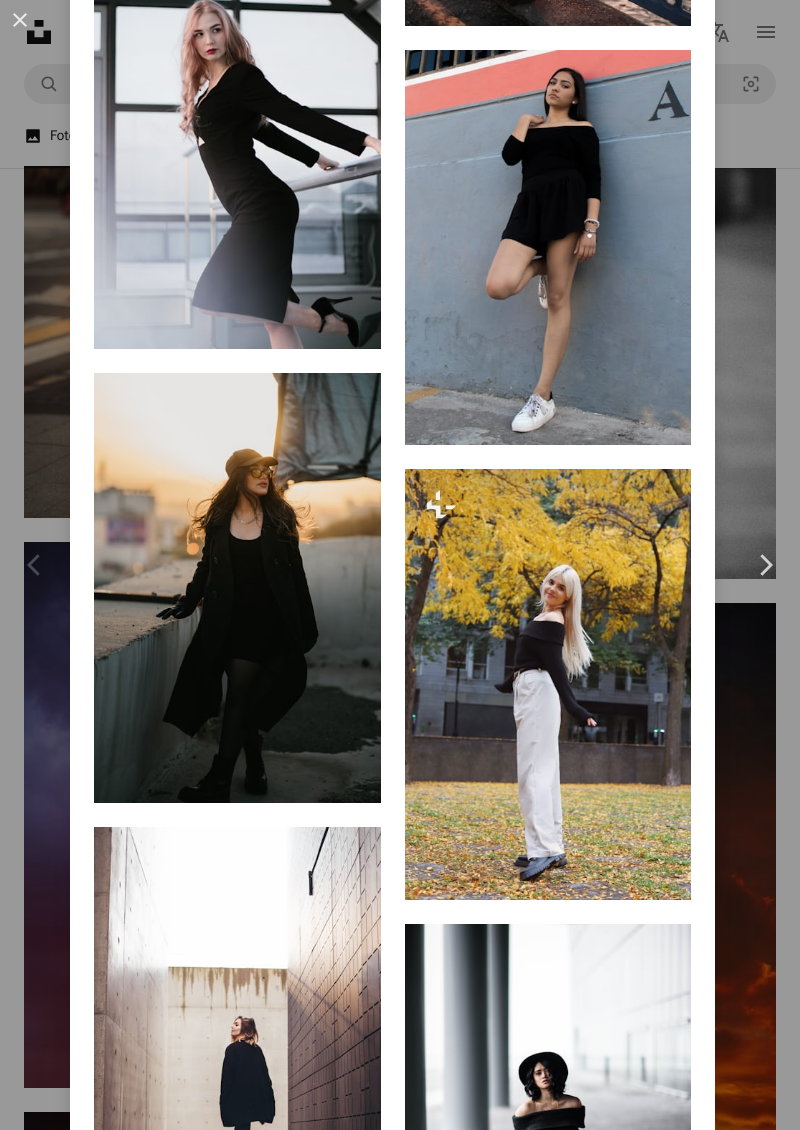 click on "A forward-right arrow Condividi Info icon Info More Actions A map marker [CITY], [COUNTRY] Calendar outlined Pubblicato il [DAY] [MONTH] [YEAR] Safety Può essere utilizzato gratuitamente ai sensi della Licenza Unsplash sigma Sony donna femmina adulto [COUNTRY] scarpa [CITY] cappotto in piedi pedone tacco alto Foto stock gratis Sfoglia immagini premium correlate su iStock | Risparmia il 20% con il codice UNSPLASH20 Visualizza altro su iStock ↗ Immagini correlate A heart A plus sign [FIRST] [LAST] Disponibile per il servizio A checkmark inside of a circle Arrow pointing down A heart A plus sign Happy Face Emoji Disponibile per il servizio A checkmark inside of a circle Arrow pointing down A heart A plus sign [FIRST] [LAST] Disponibile per il servizio Per" at bounding box center [400, 565] 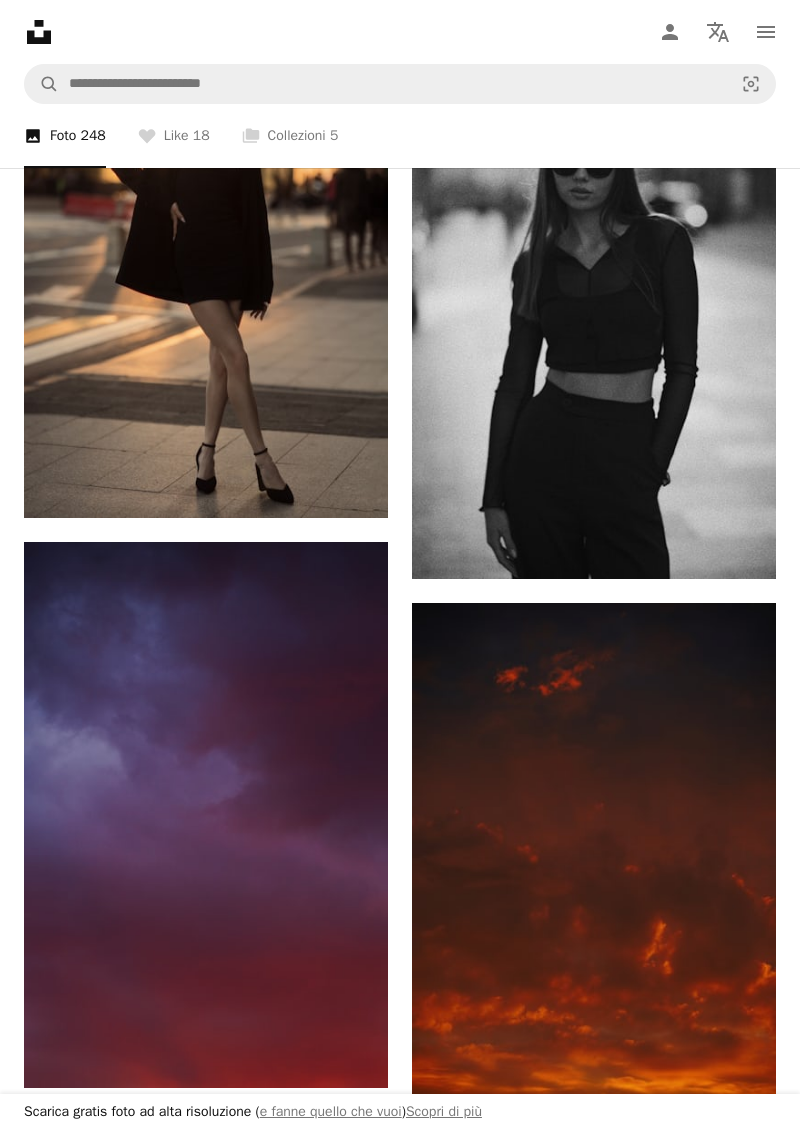 scroll, scrollTop: 0, scrollLeft: 0, axis: both 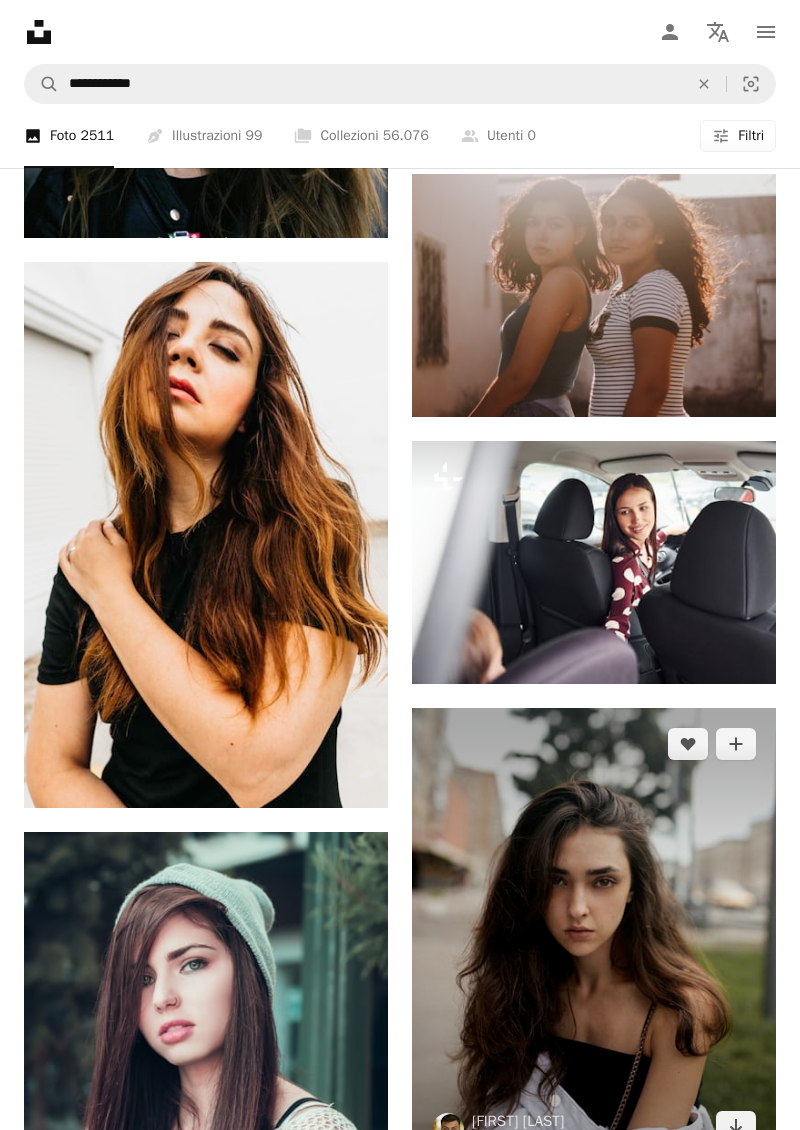 click at bounding box center (594, 935) 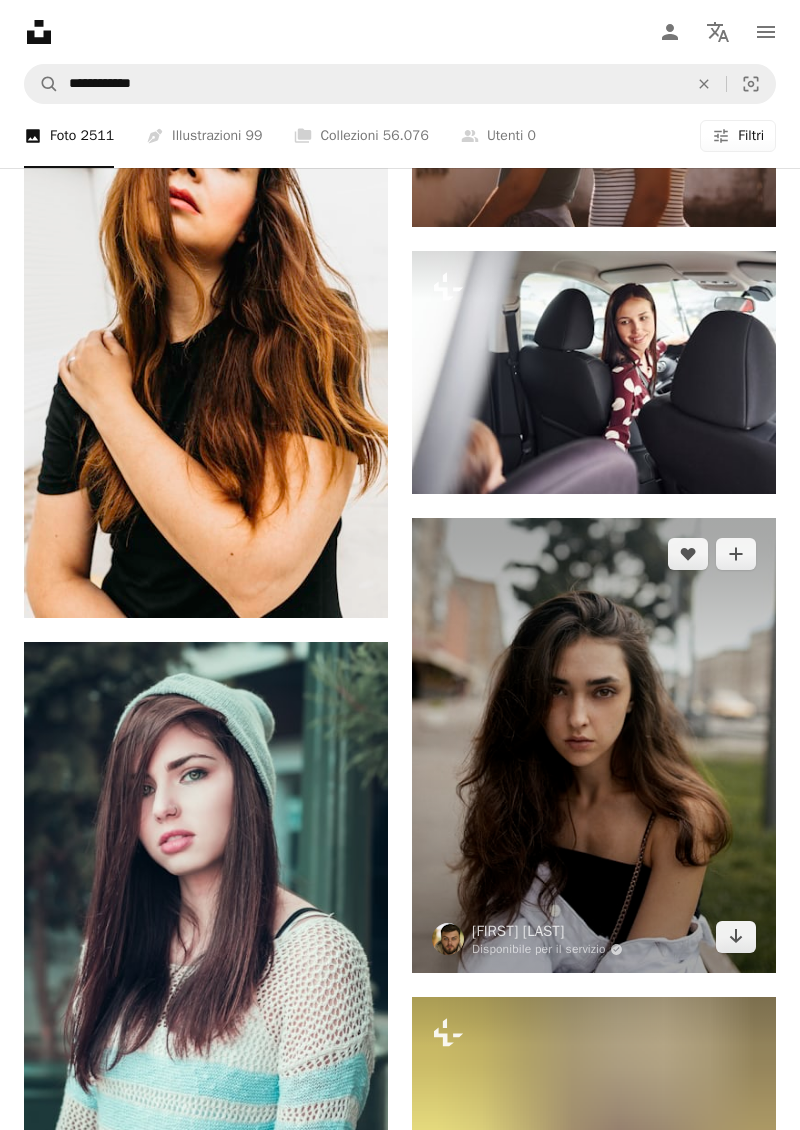 scroll, scrollTop: 15938, scrollLeft: 0, axis: vertical 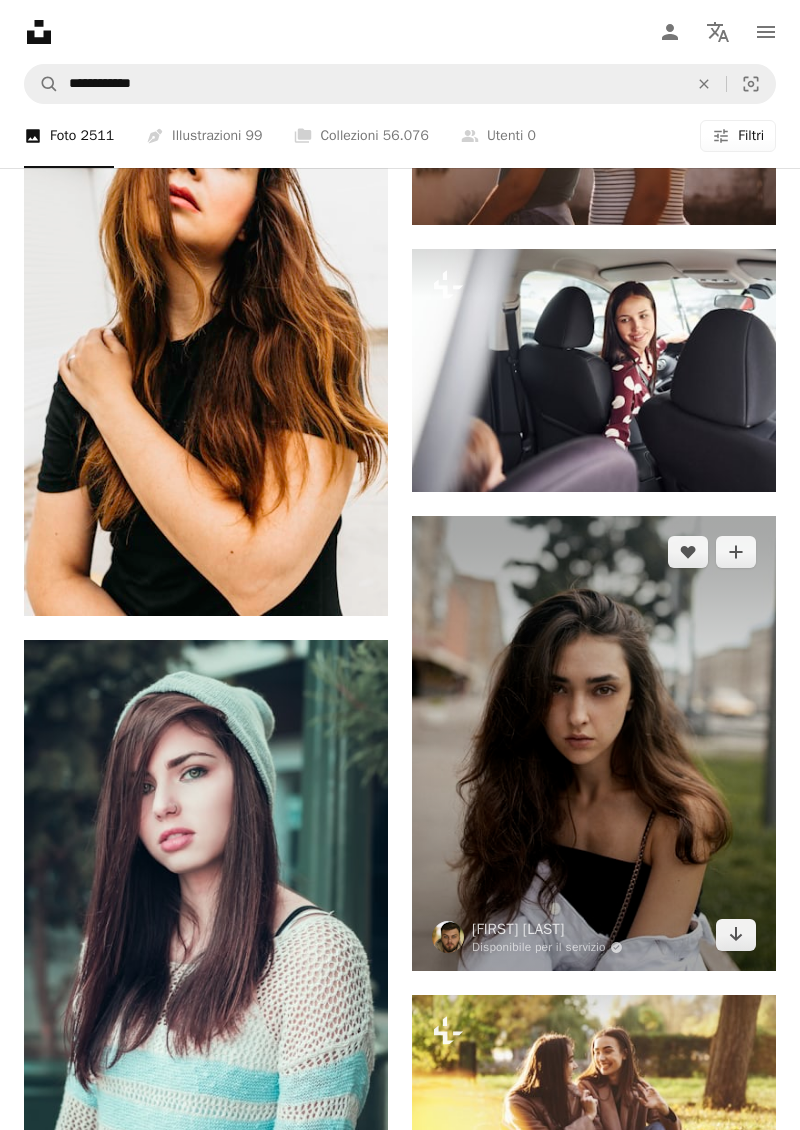 click at bounding box center (594, 743) 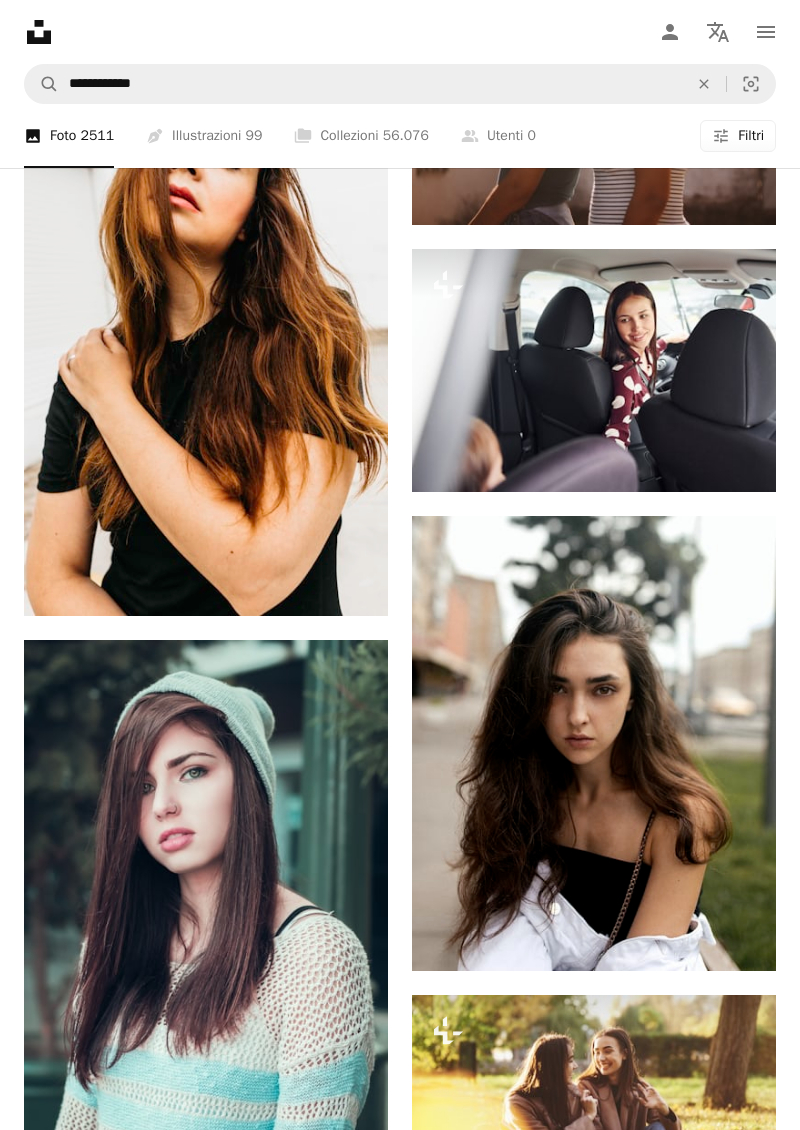 click on "Nome" at bounding box center [341, 8288] 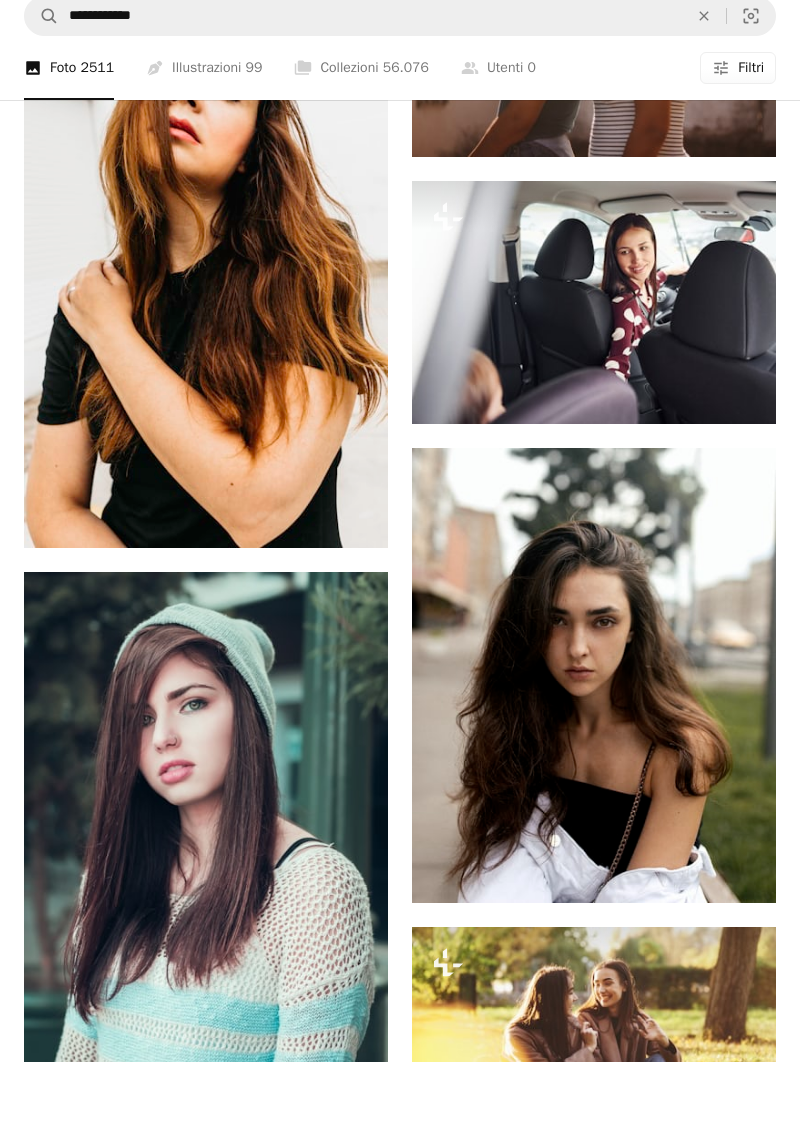 scroll, scrollTop: 15937, scrollLeft: 0, axis: vertical 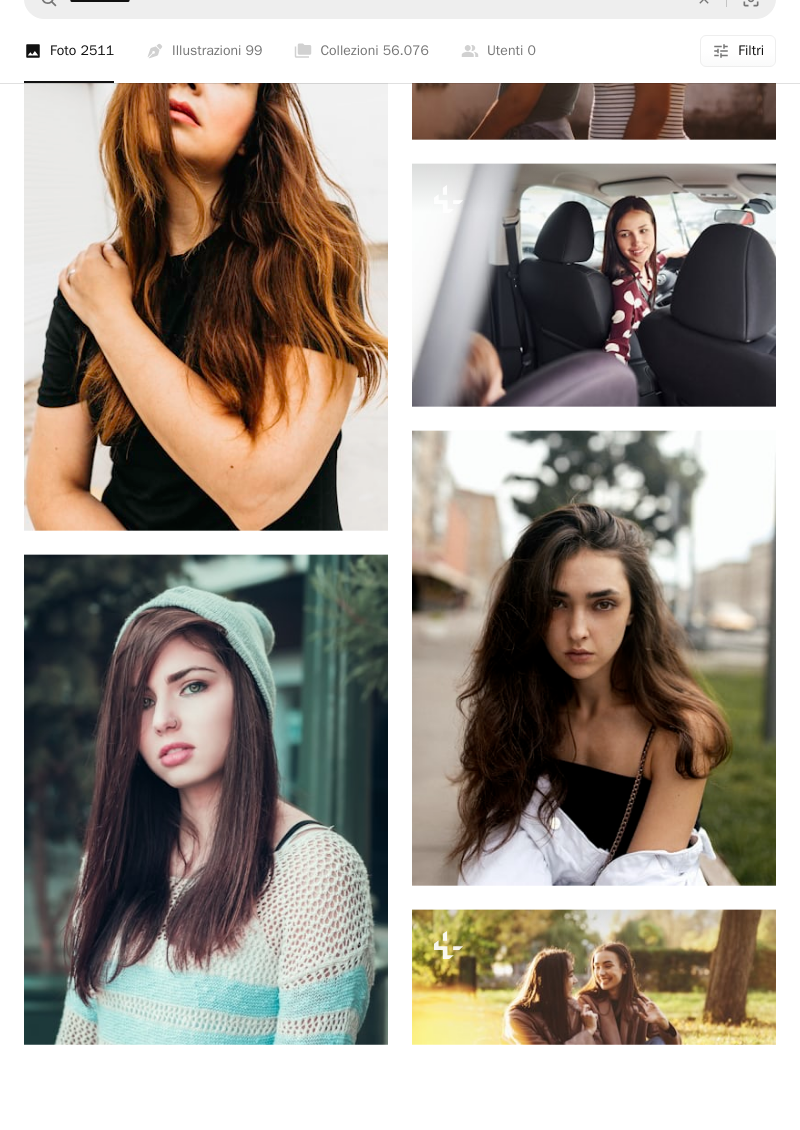 type on "******" 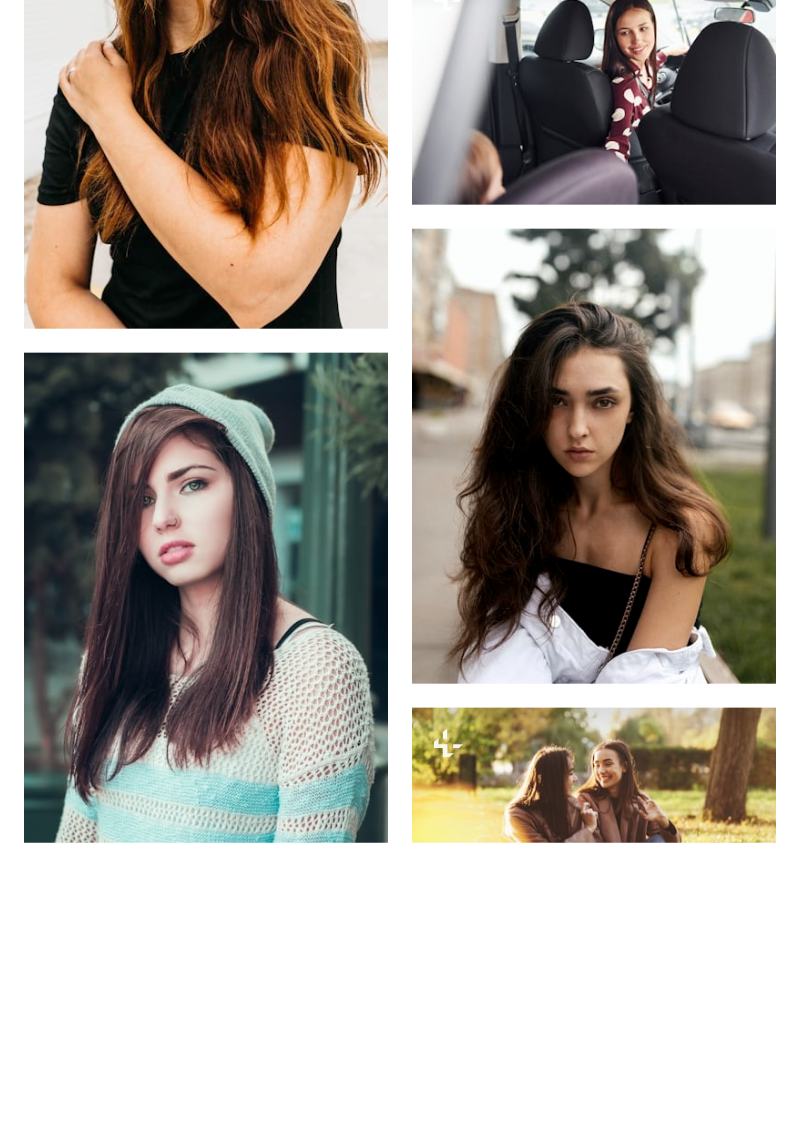 click on "Registrati" at bounding box center [455, 8719] 